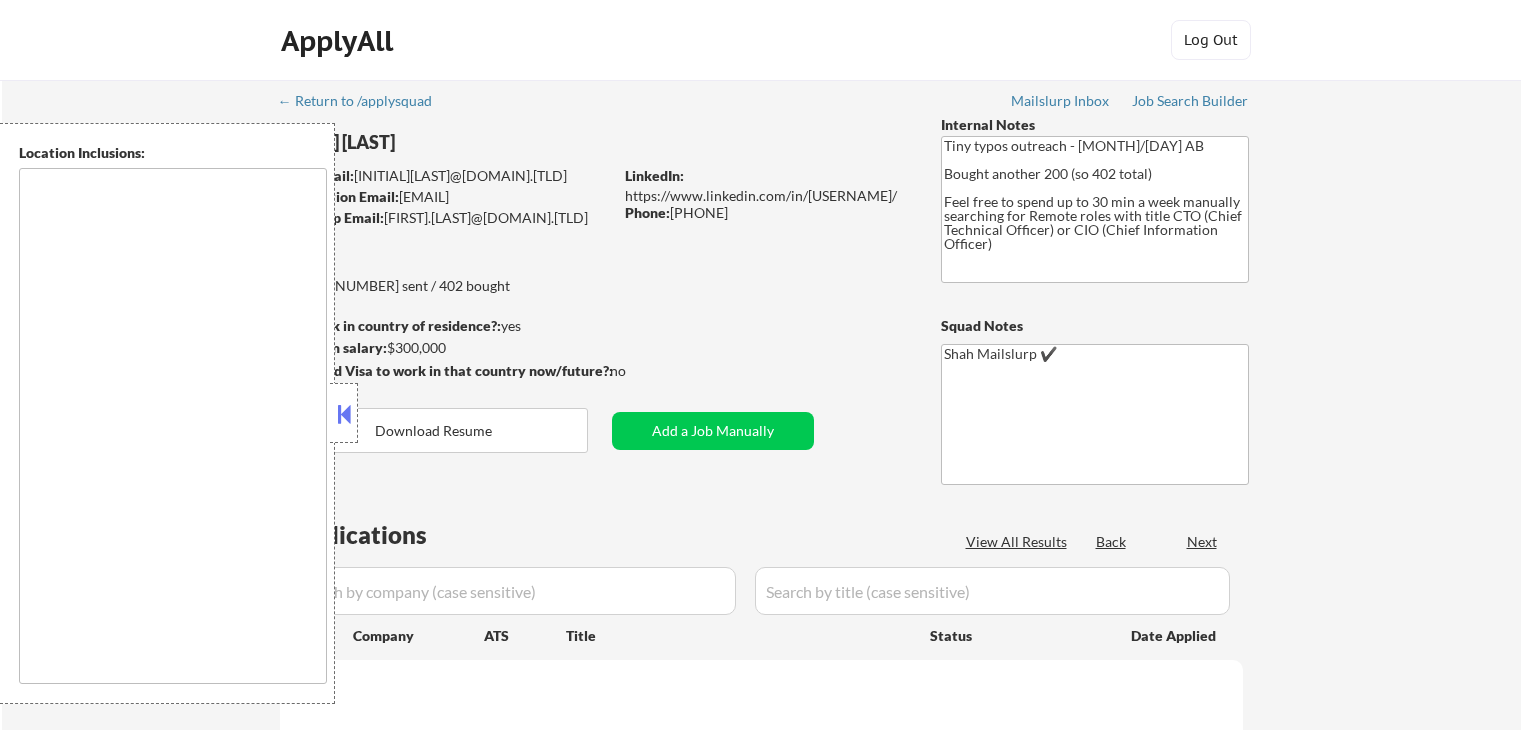 scroll, scrollTop: 0, scrollLeft: 0, axis: both 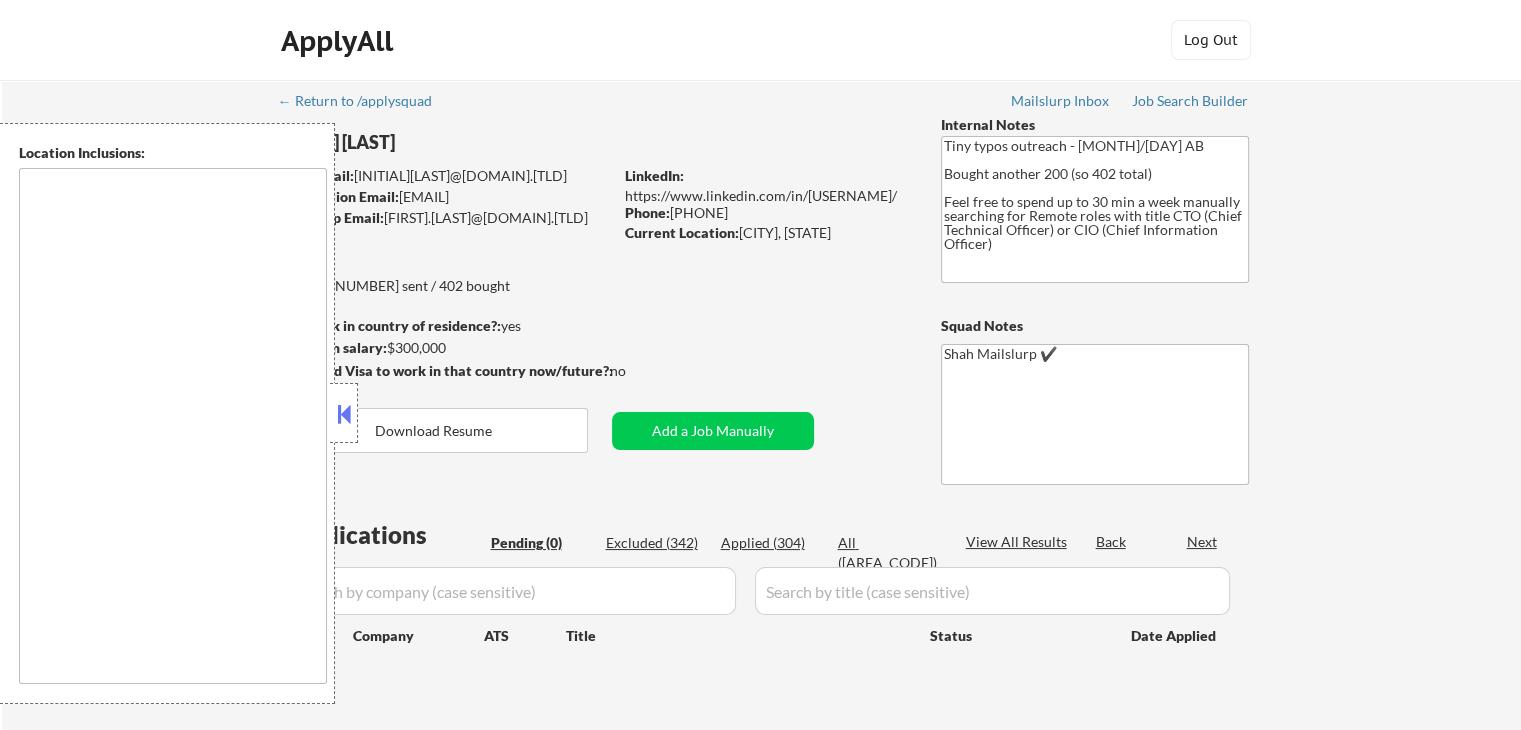 click at bounding box center [344, 414] 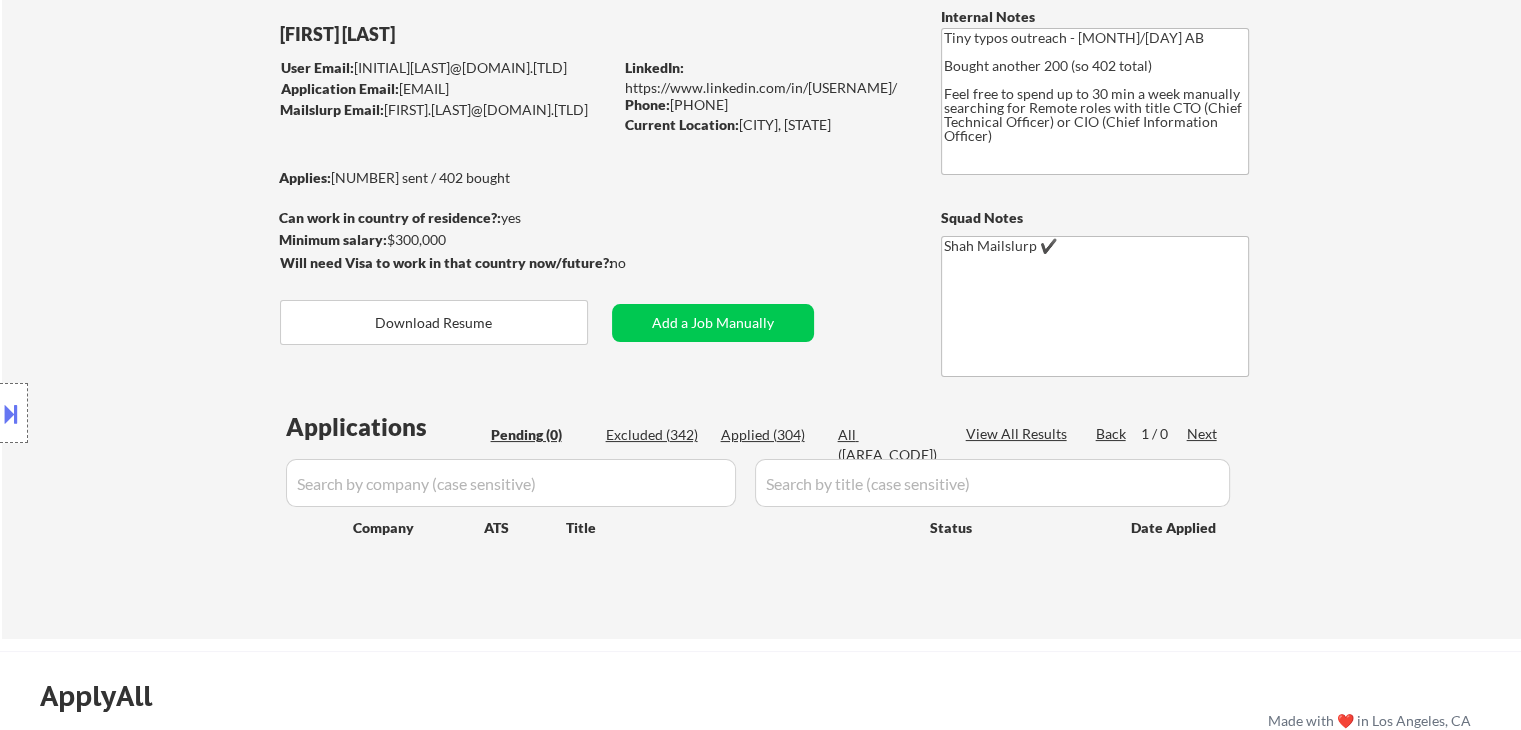 scroll, scrollTop: 0, scrollLeft: 0, axis: both 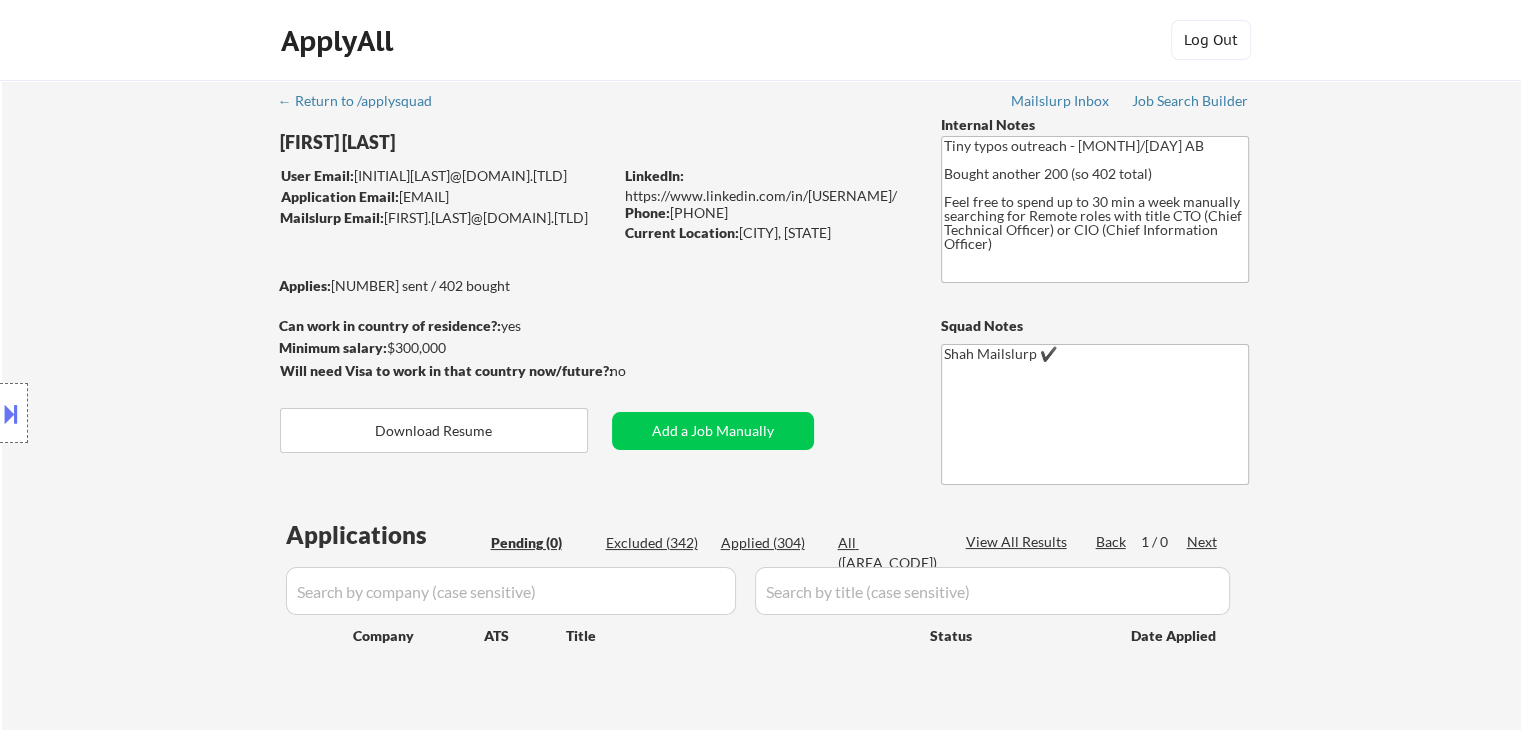 select on ""pending"" 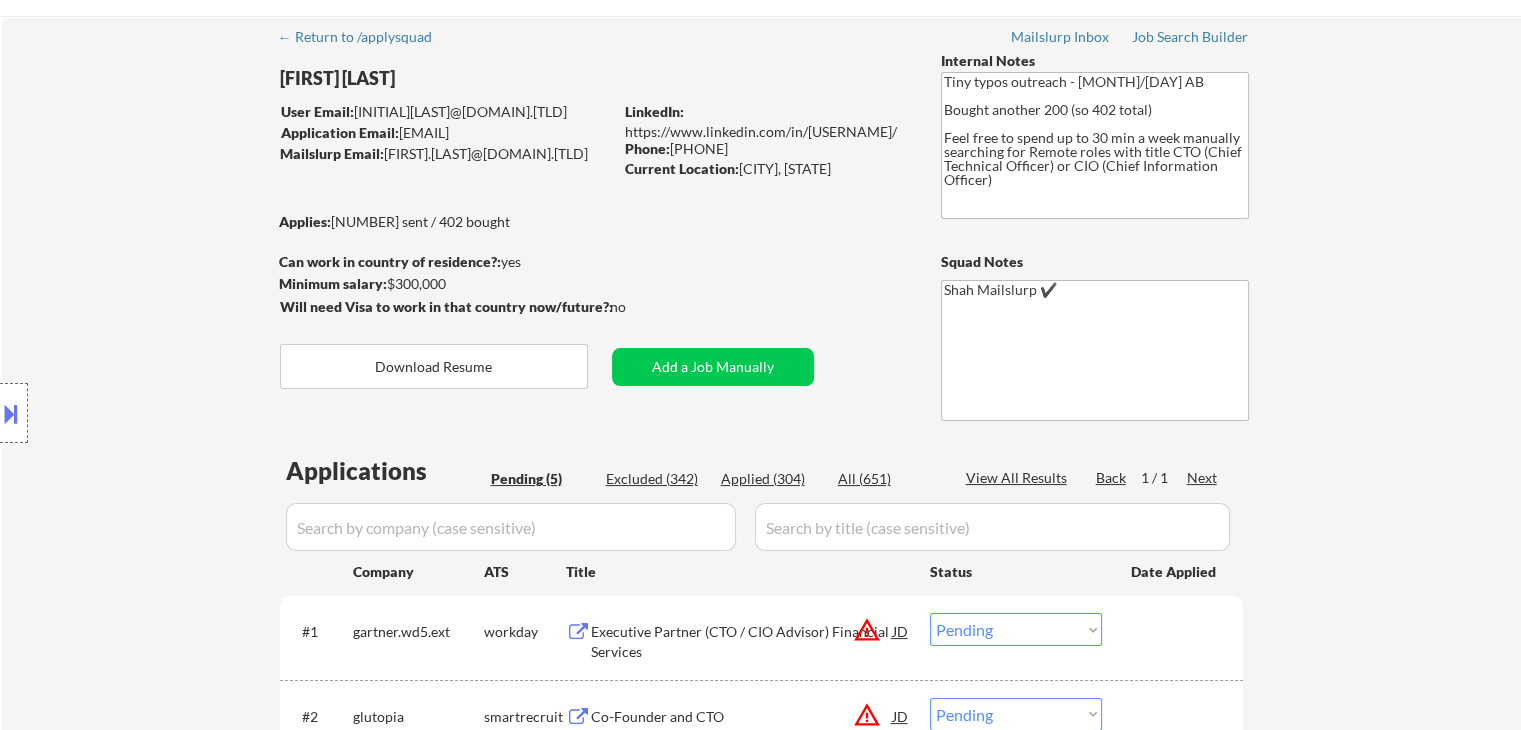 scroll, scrollTop: 200, scrollLeft: 0, axis: vertical 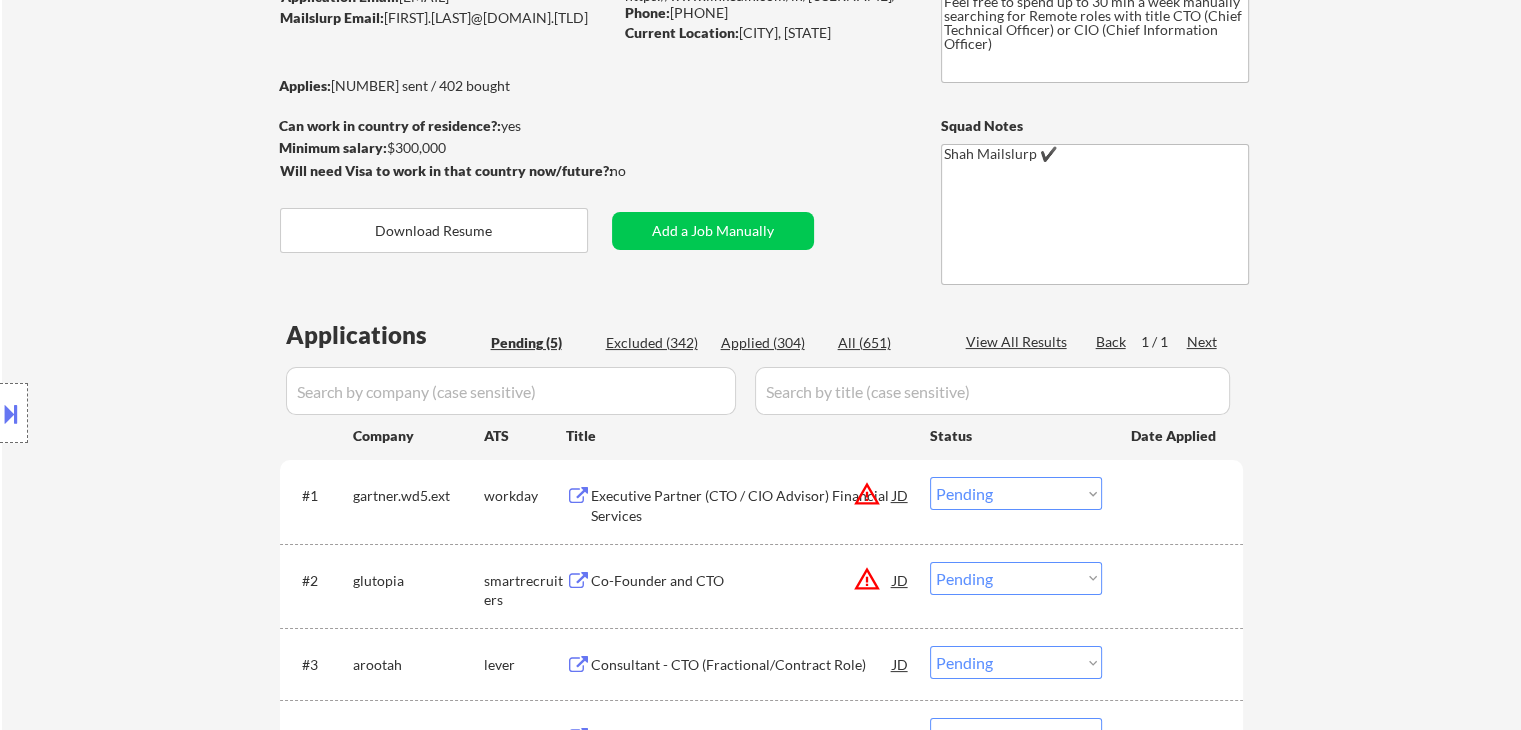select on ""pending"" 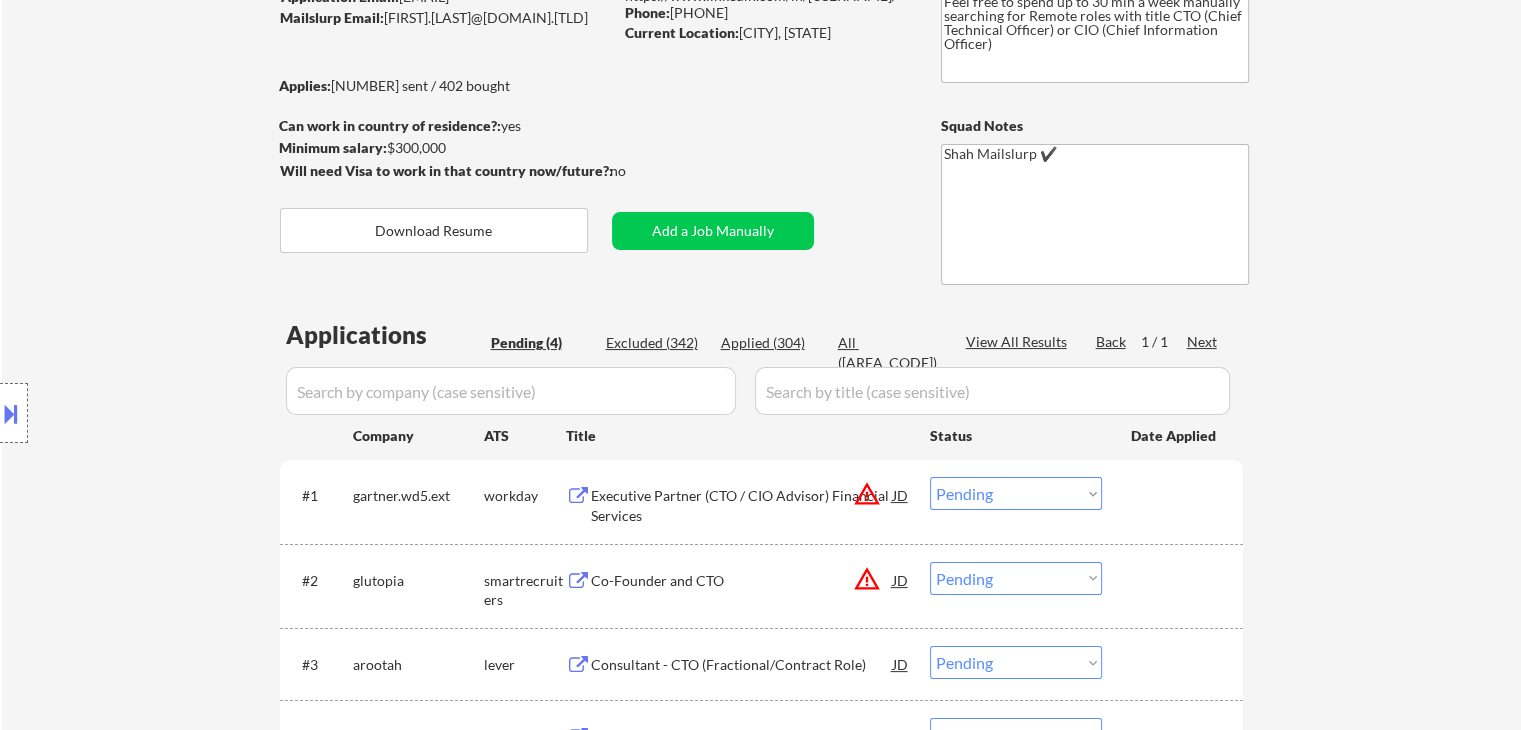 scroll, scrollTop: 300, scrollLeft: 0, axis: vertical 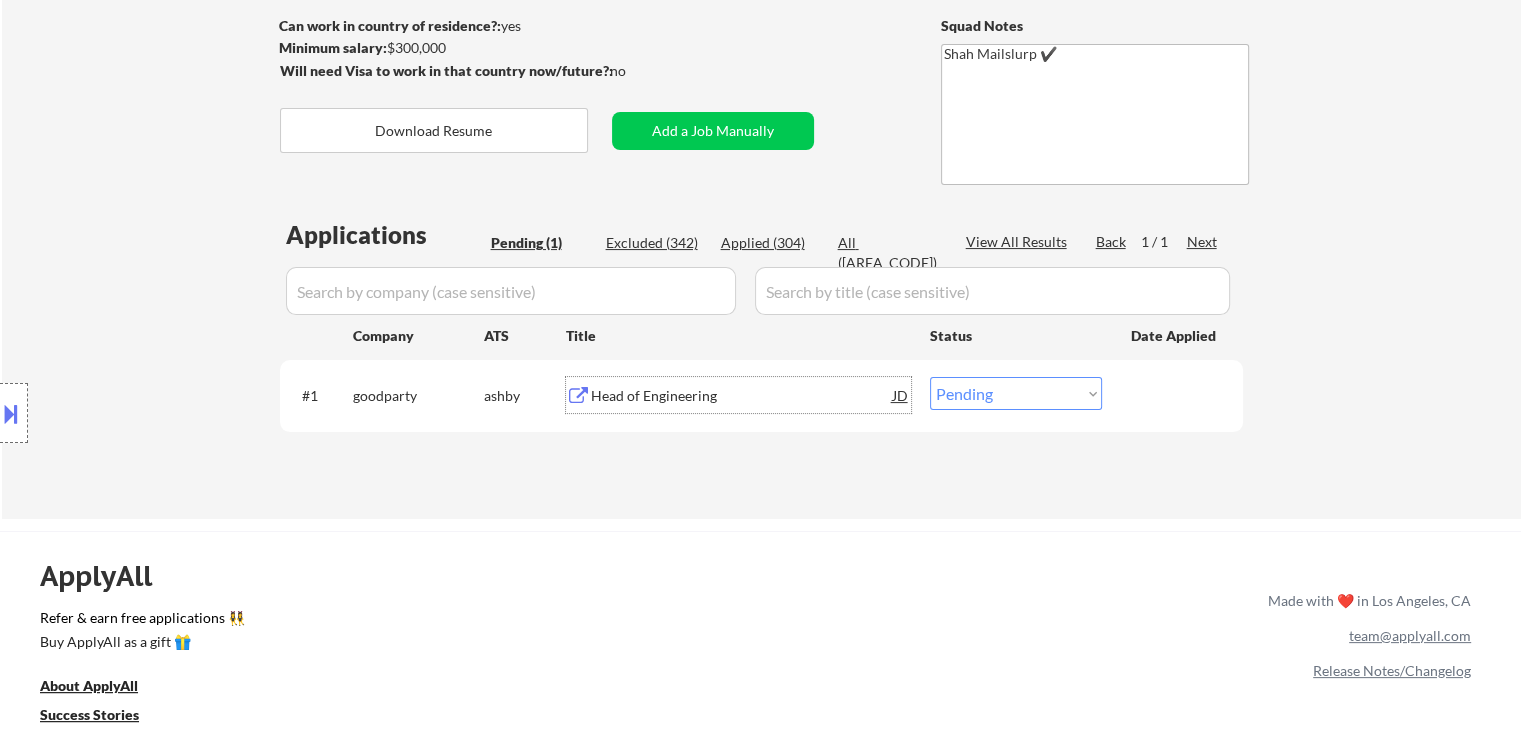 click on "Head of Engineering" at bounding box center [742, 396] 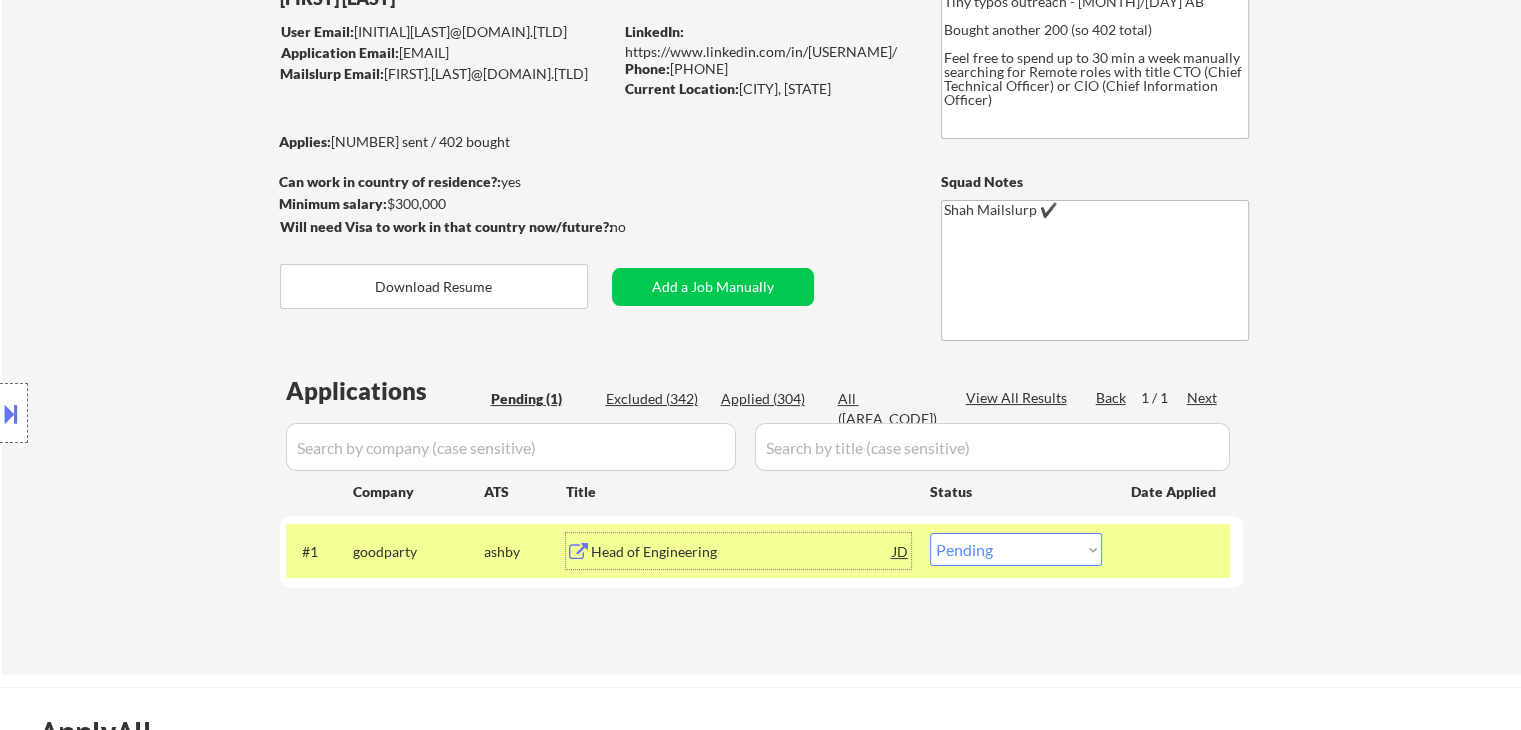 scroll, scrollTop: 300, scrollLeft: 0, axis: vertical 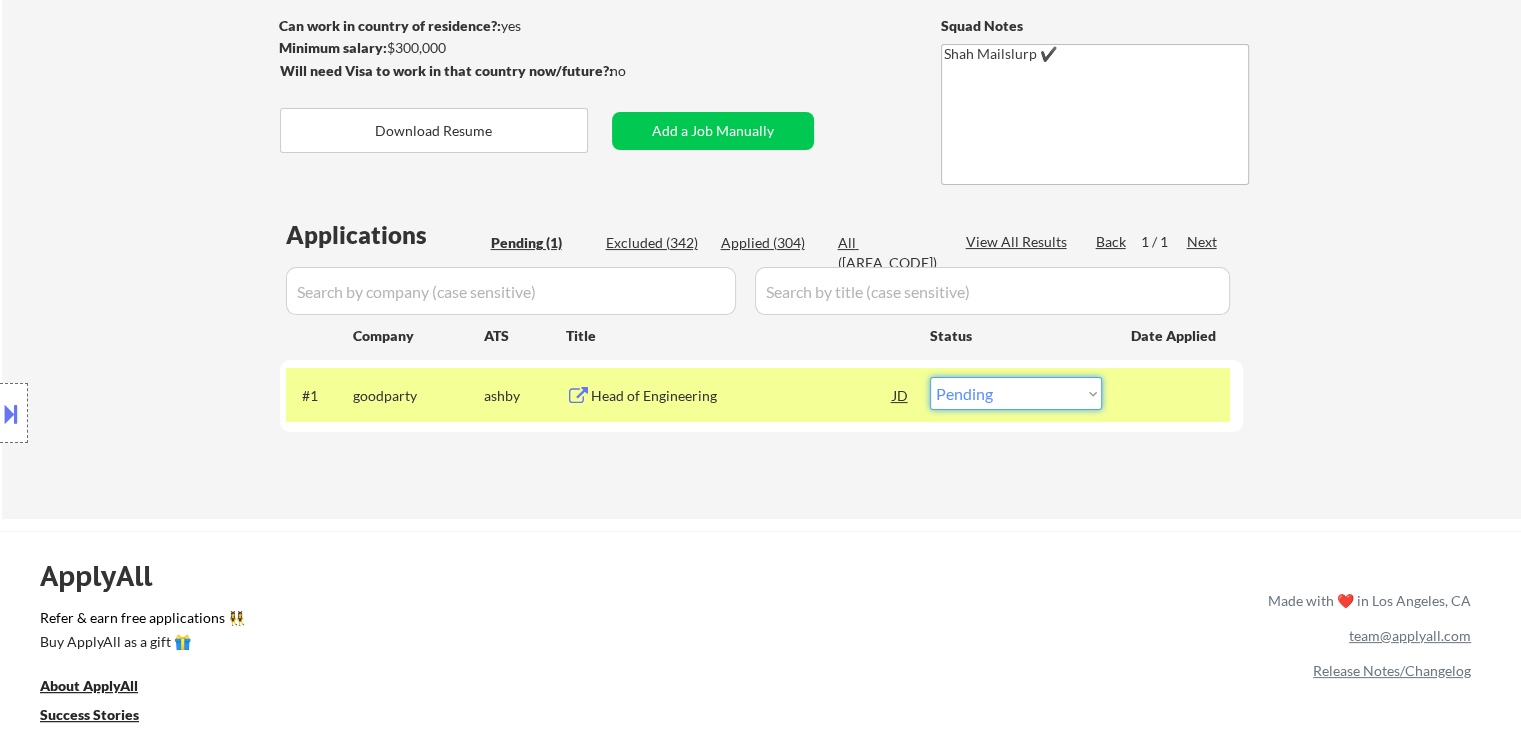 click on "Choose an option... Pending Applied Excluded (Questions) Excluded (Expired) Excluded (Location) Excluded (Bad Match) Excluded (Blocklist) Excluded (Salary) Excluded (Other)" at bounding box center [1016, 393] 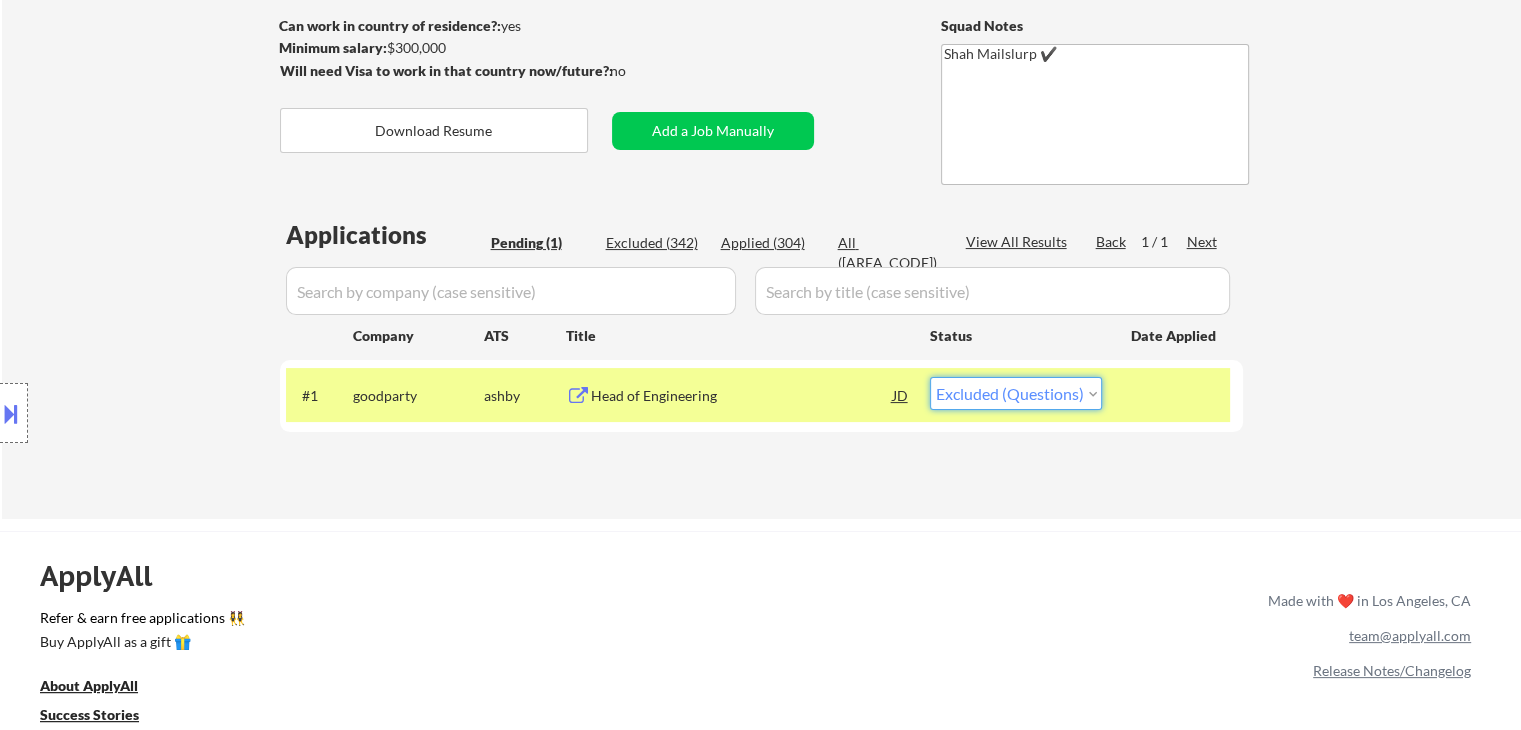 click on "Choose an option... Pending Applied Excluded (Questions) Excluded (Expired) Excluded (Location) Excluded (Bad Match) Excluded (Blocklist) Excluded (Salary) Excluded (Other)" at bounding box center [1016, 393] 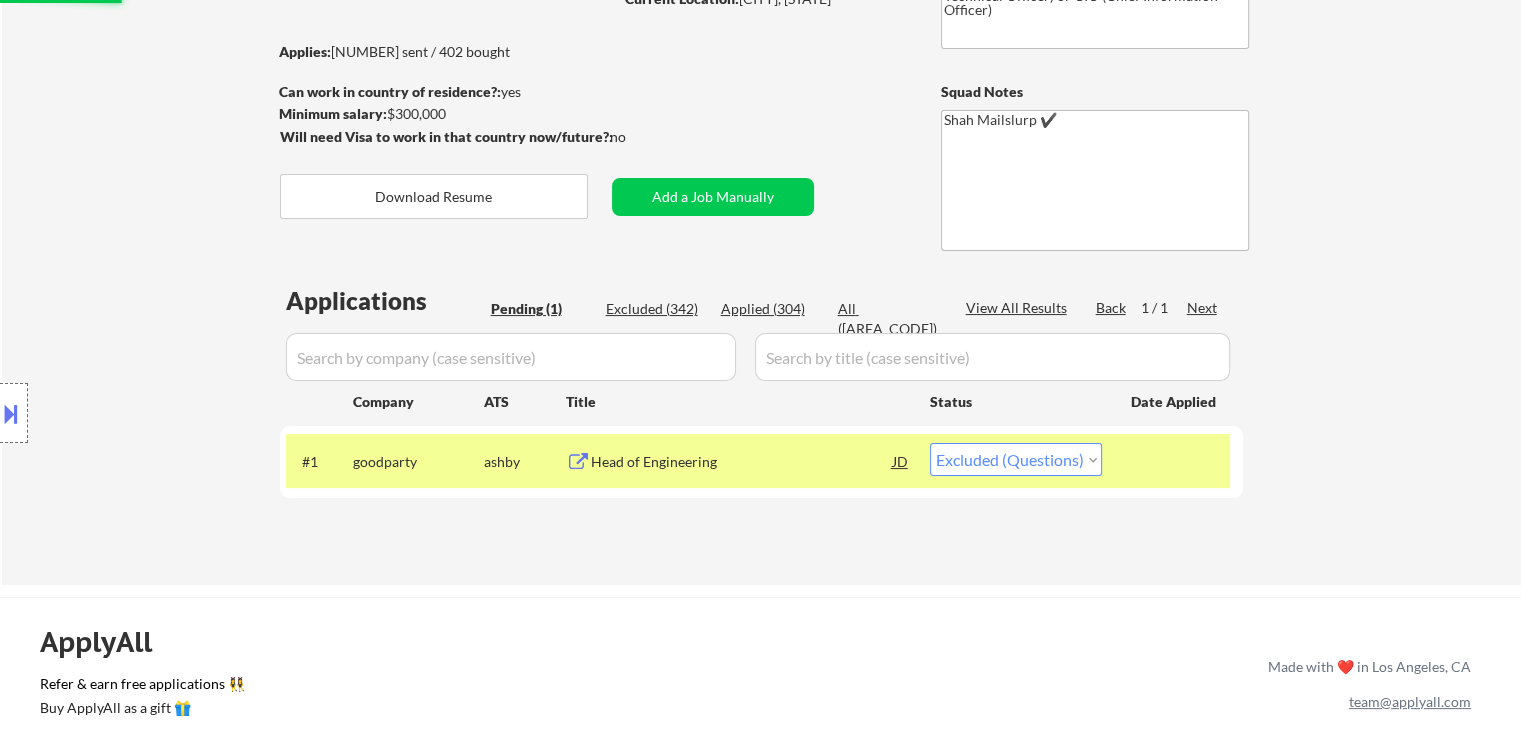 scroll, scrollTop: 200, scrollLeft: 0, axis: vertical 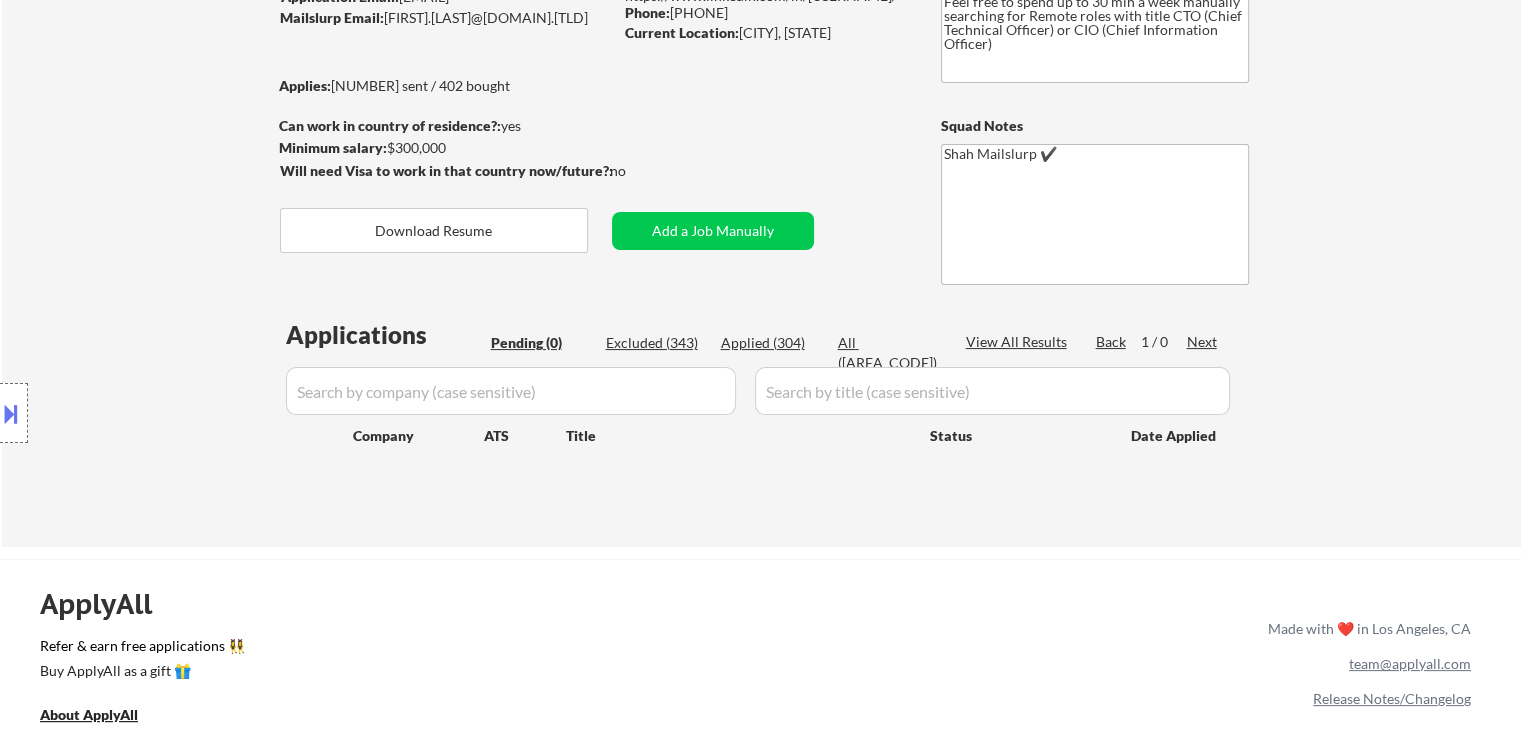 click on "Applied (304)" at bounding box center [771, 343] 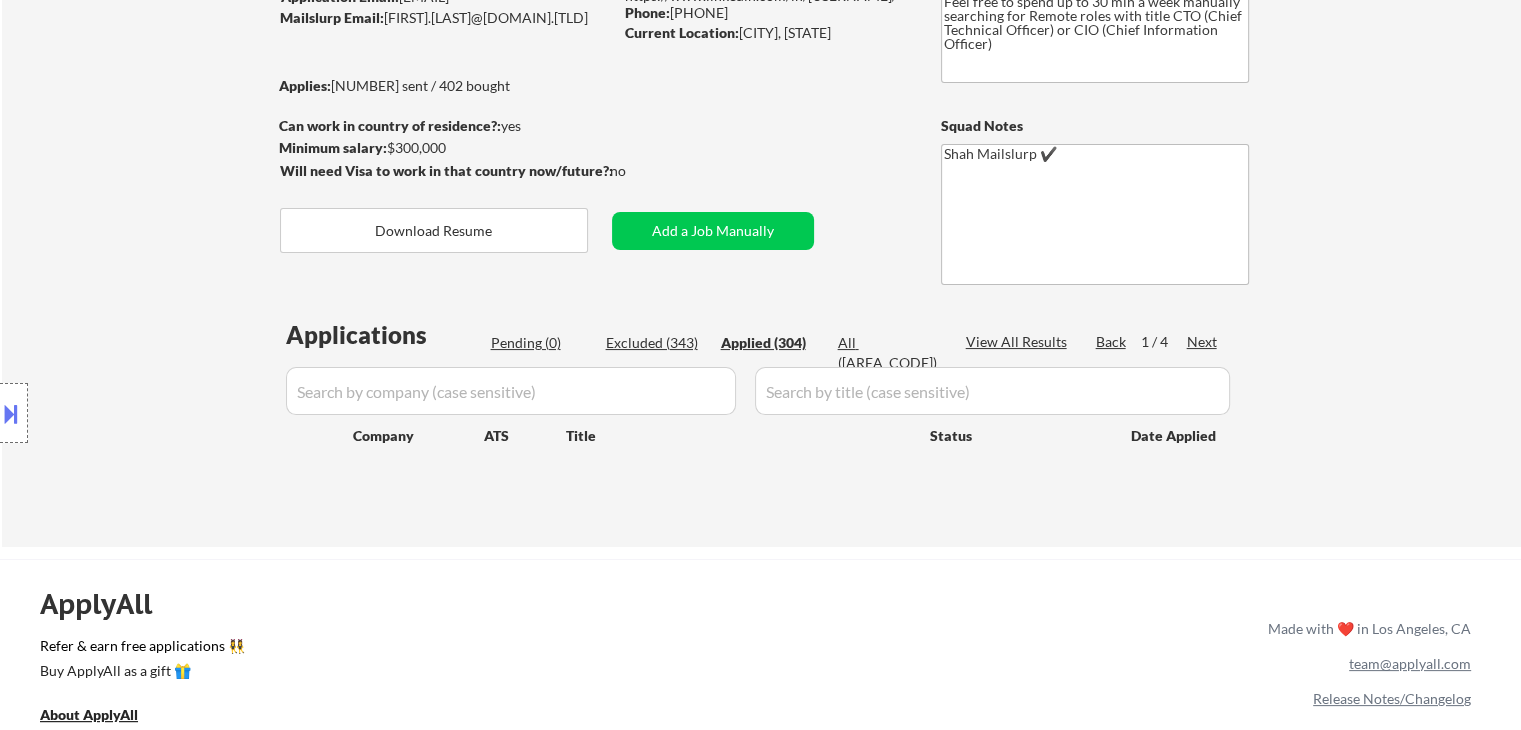 select on ""applied"" 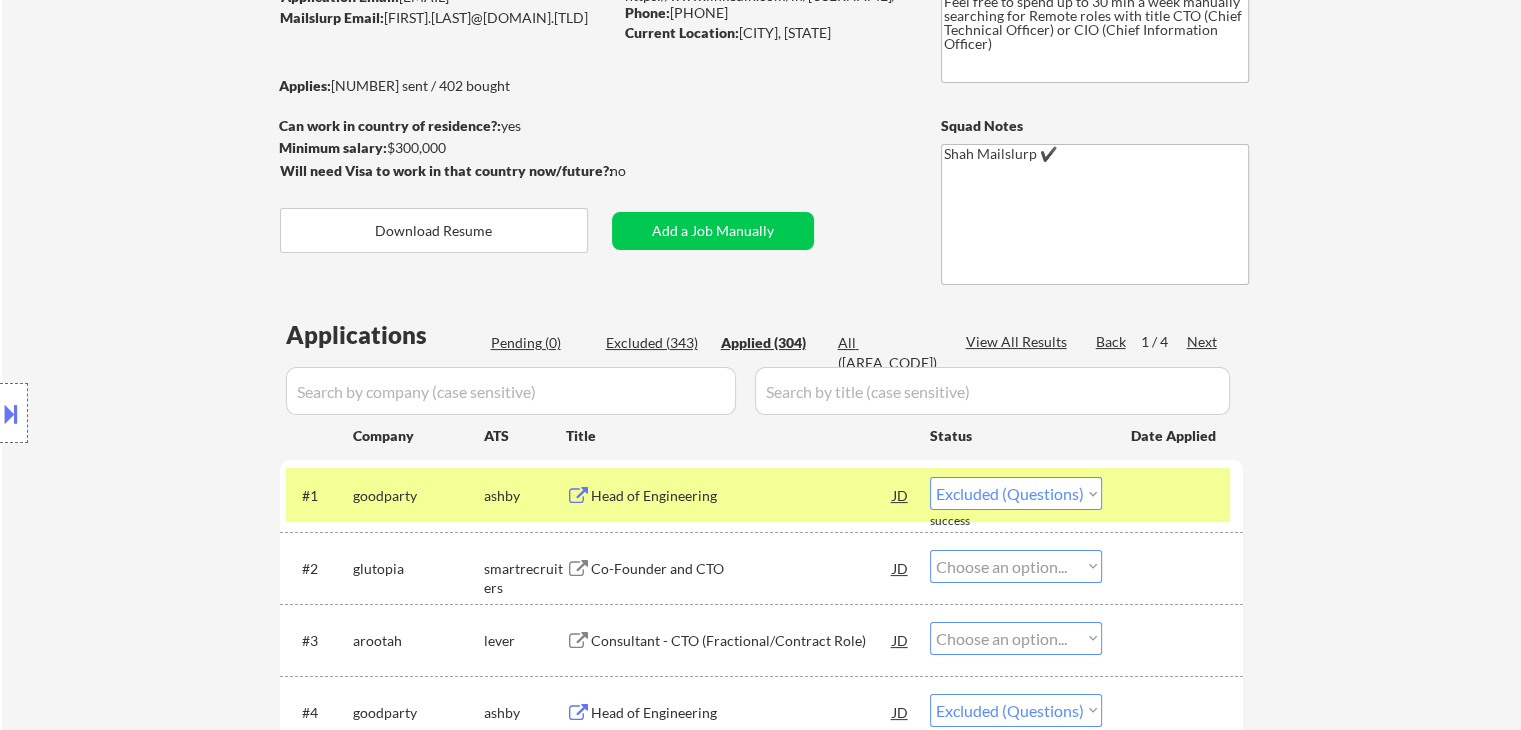 select on ""applied"" 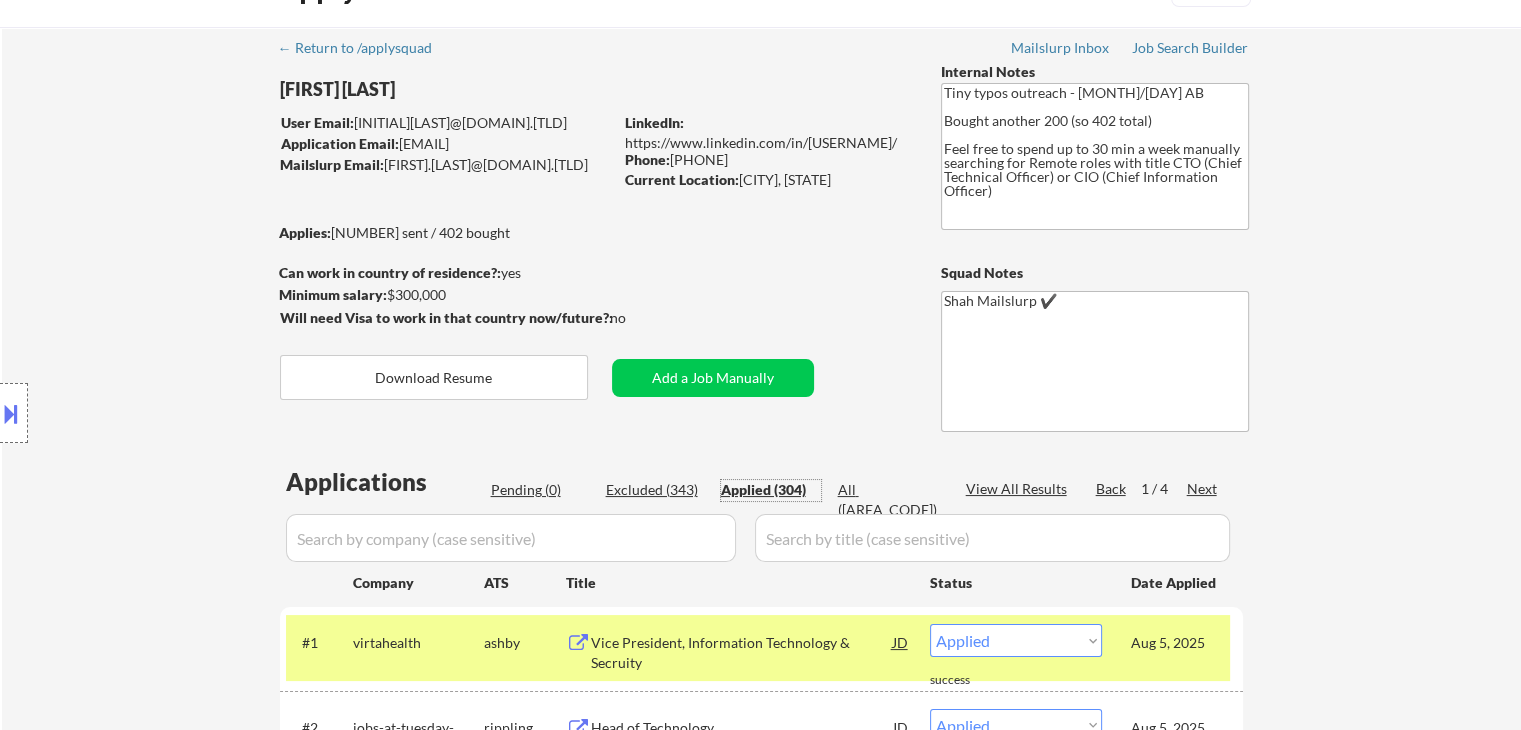 scroll, scrollTop: 100, scrollLeft: 0, axis: vertical 